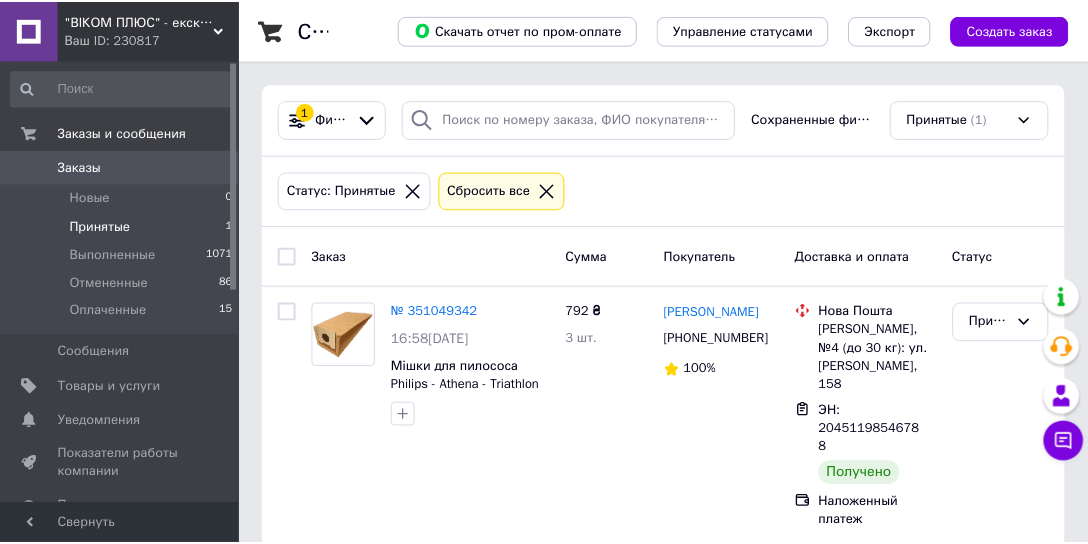 scroll, scrollTop: 0, scrollLeft: 0, axis: both 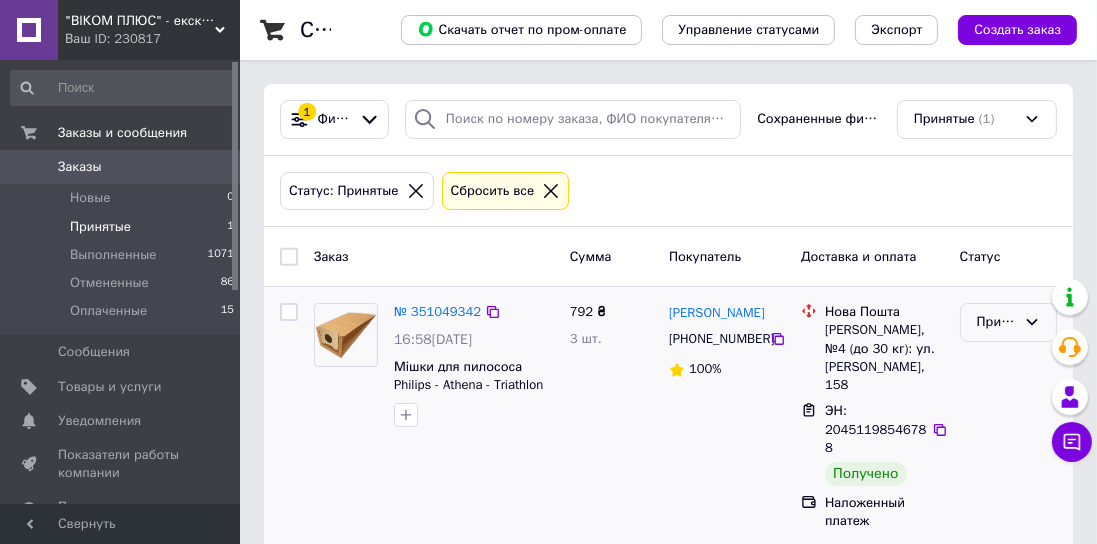 click 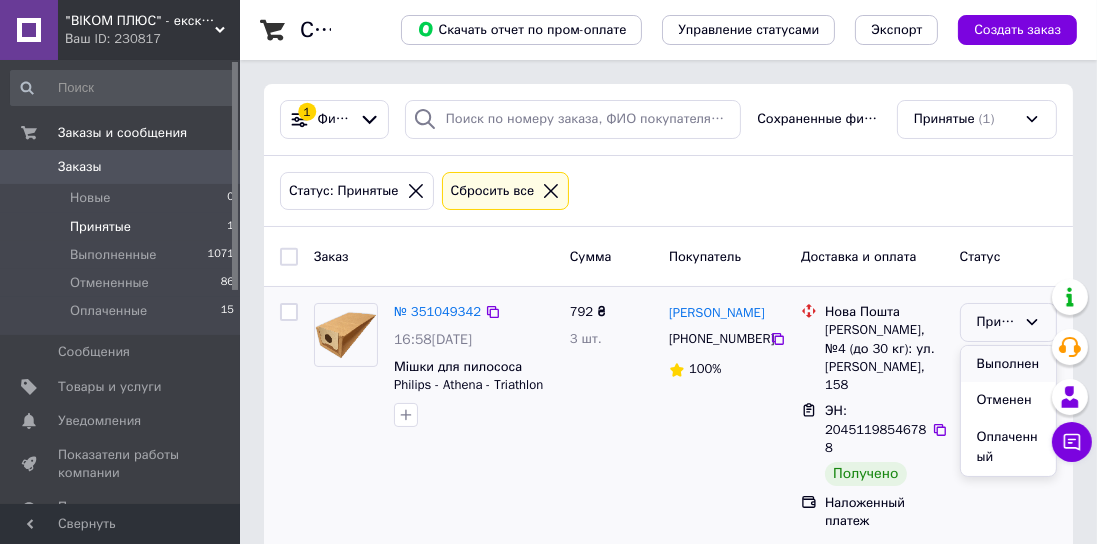 click on "Выполнен" at bounding box center [1008, 364] 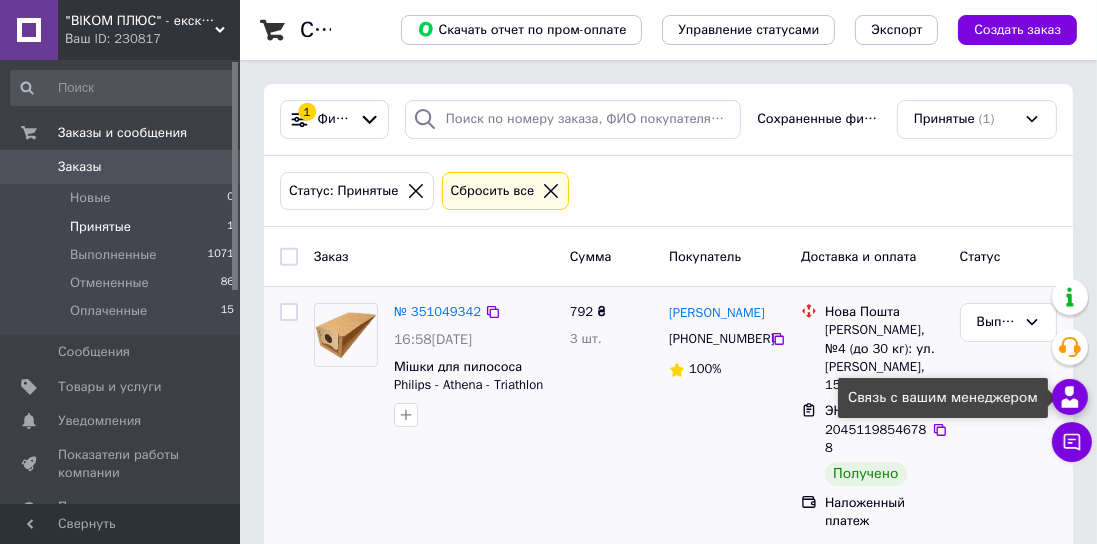 click 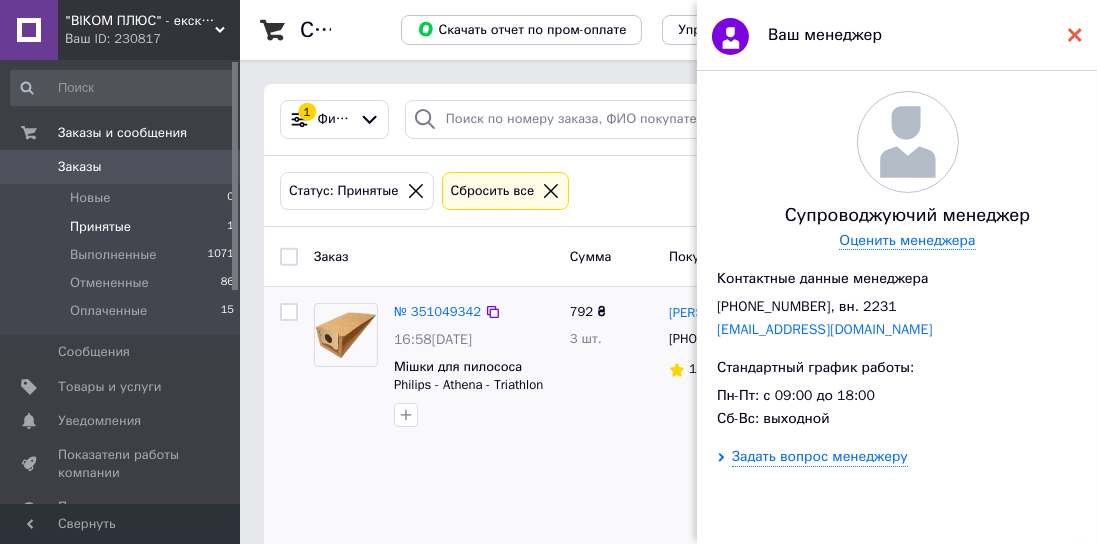 click 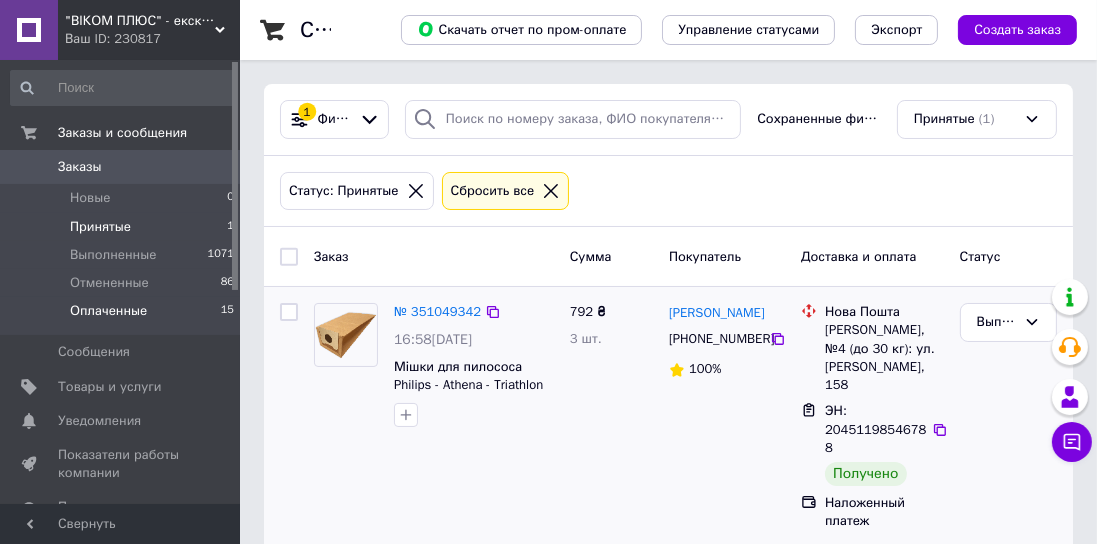 click on "Оплаченные 15" at bounding box center (123, 316) 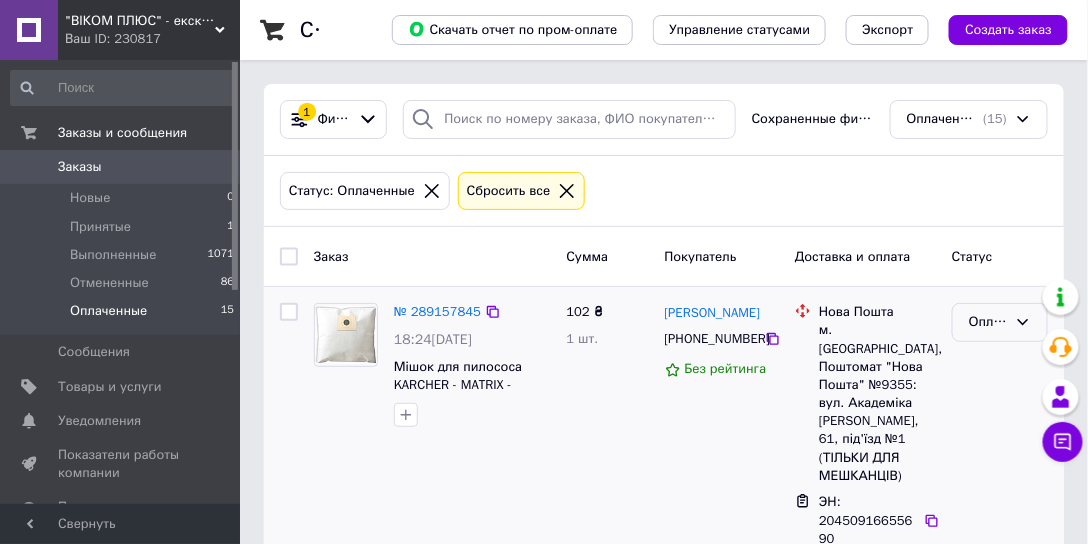 click 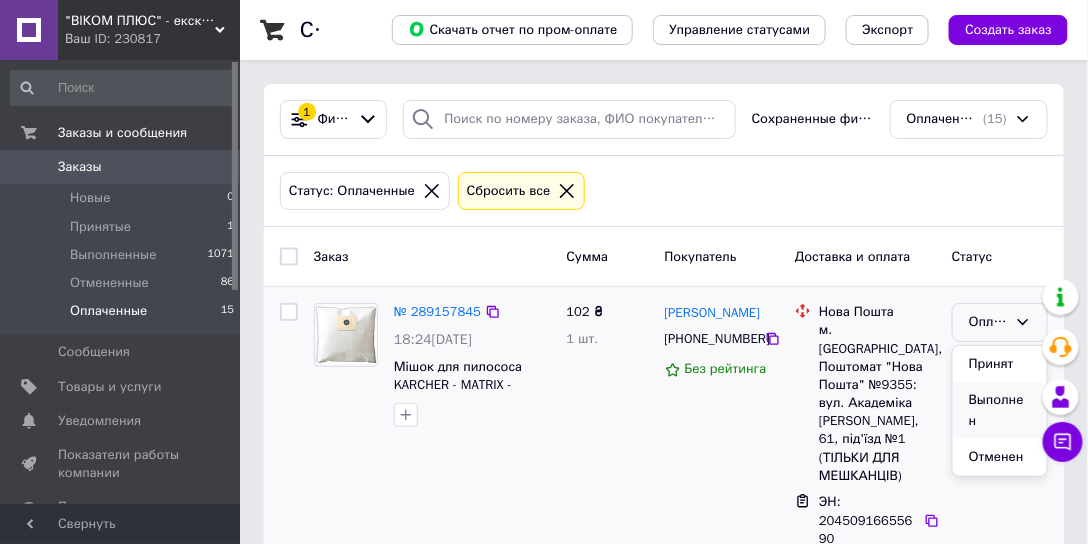 click on "Выполнен" at bounding box center [1000, 410] 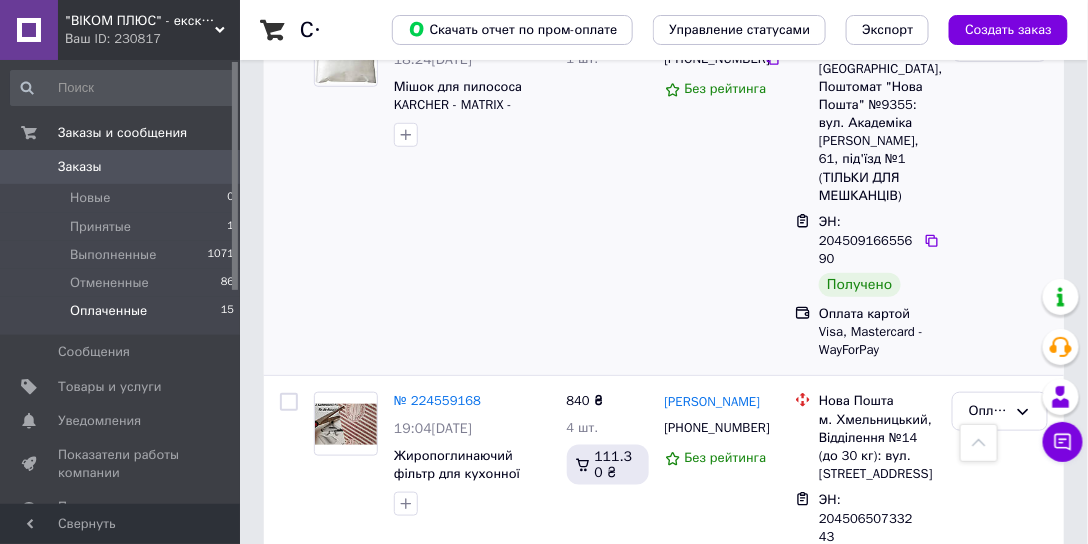 scroll, scrollTop: 285, scrollLeft: 0, axis: vertical 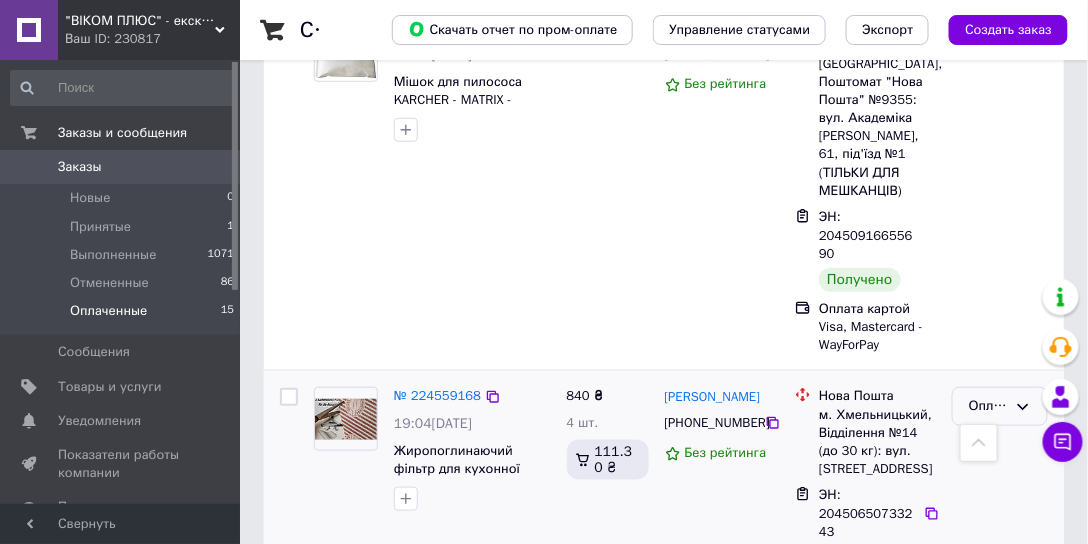click 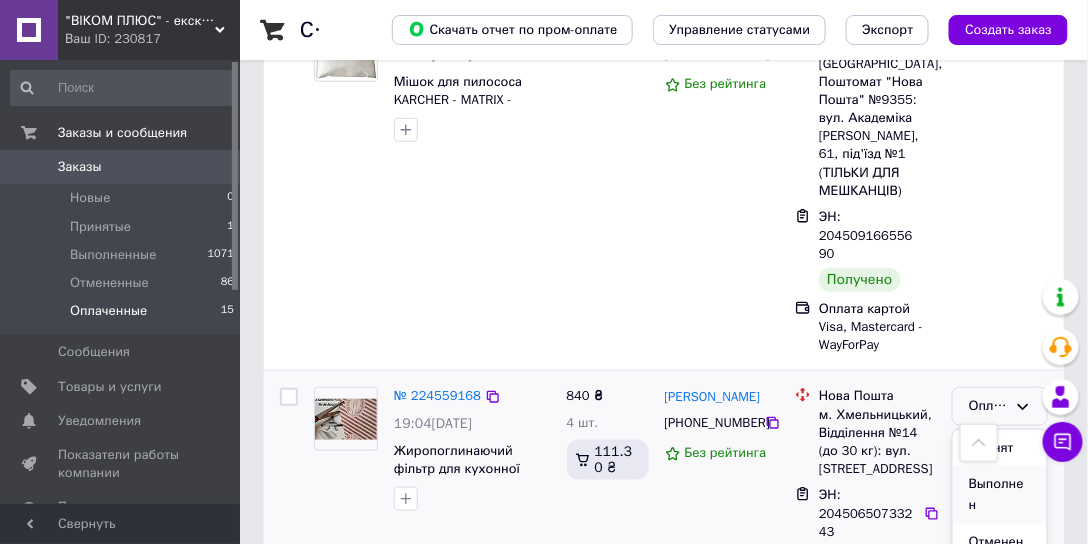 click on "Выполнен" at bounding box center [1000, 494] 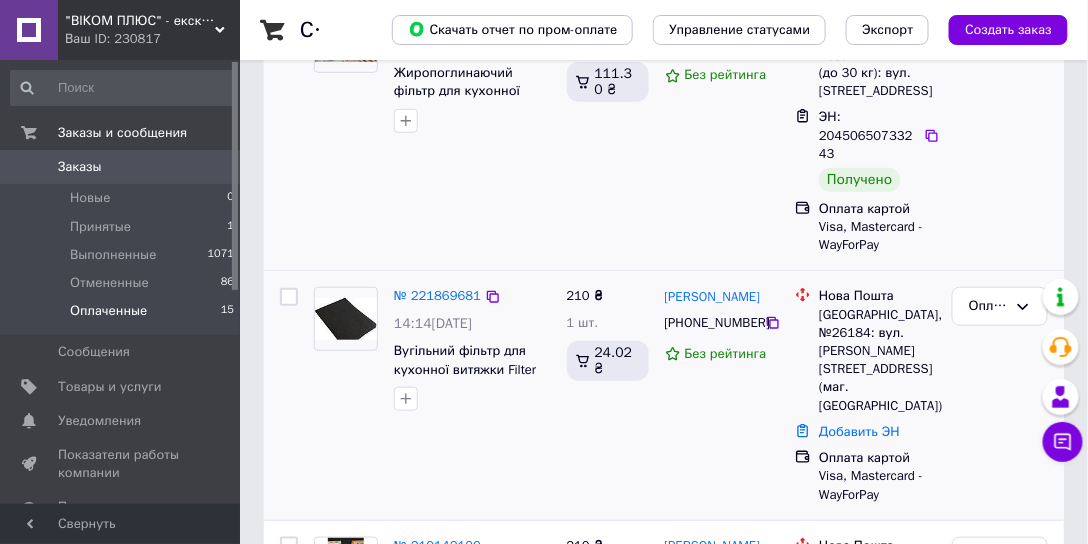 scroll, scrollTop: 314, scrollLeft: 0, axis: vertical 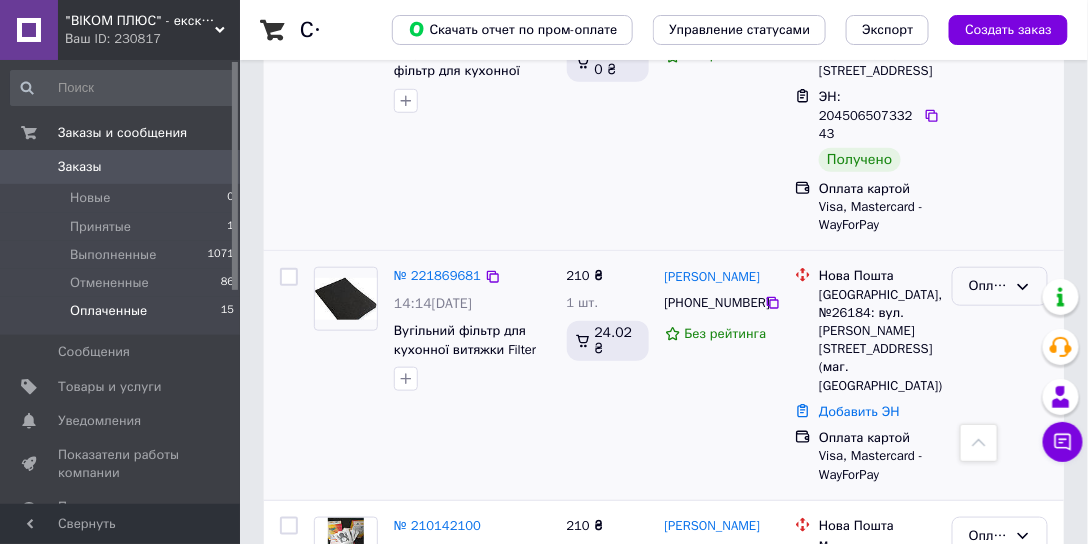 click 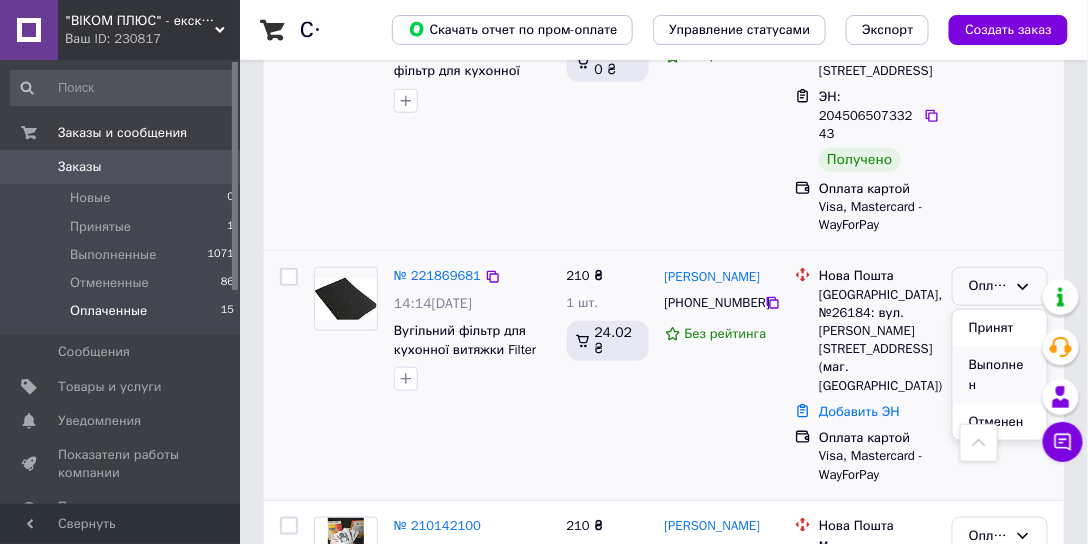 click on "Выполнен" at bounding box center (1000, 375) 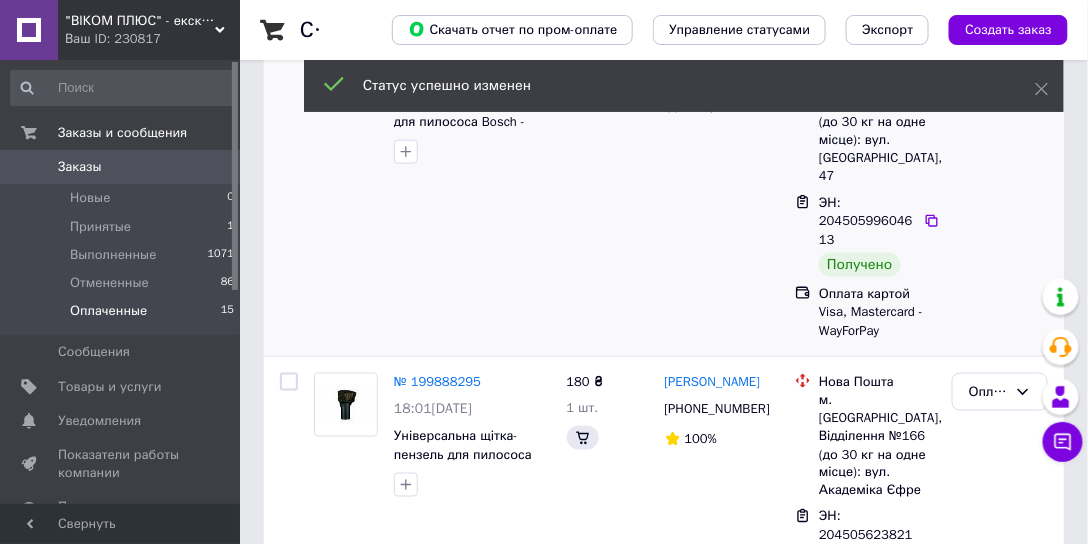 scroll, scrollTop: 226, scrollLeft: 0, axis: vertical 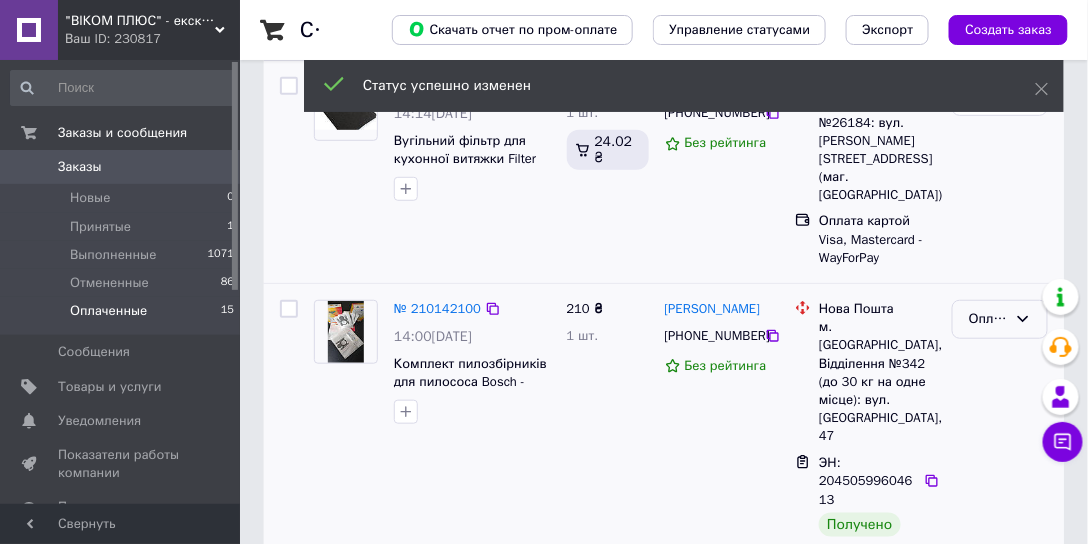 click 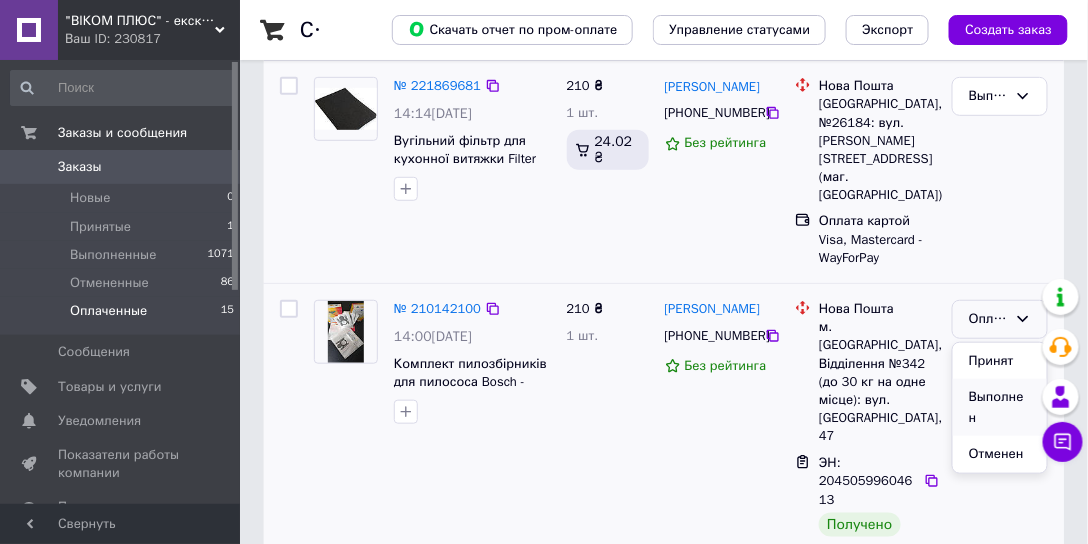 click on "Выполнен" at bounding box center (1000, 407) 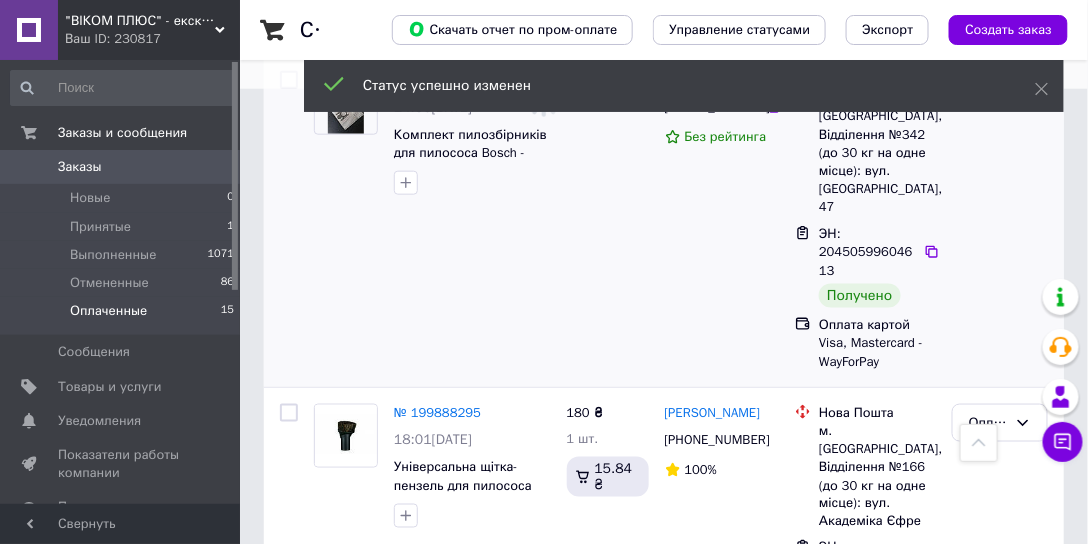 scroll, scrollTop: 714, scrollLeft: 0, axis: vertical 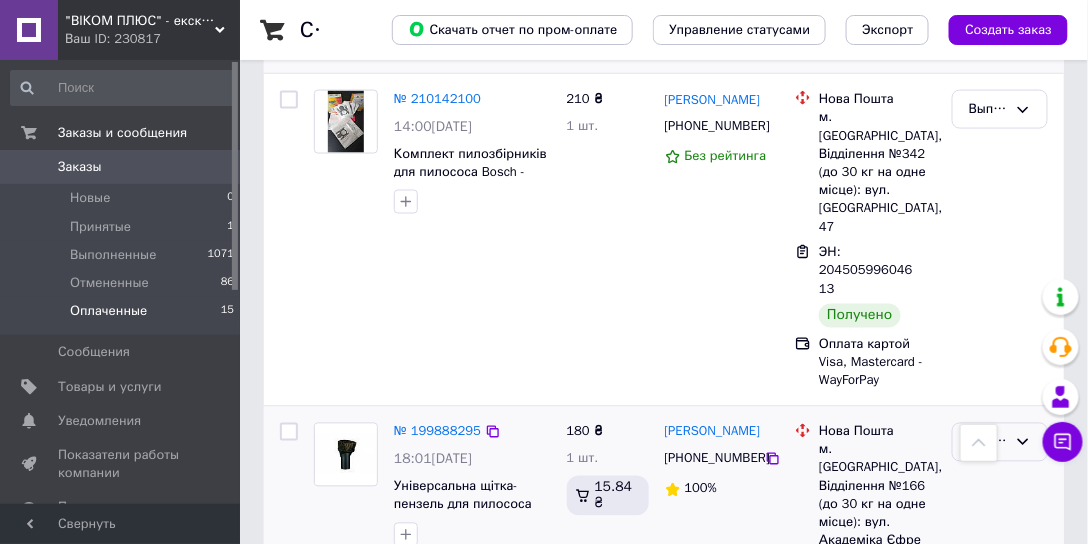 click 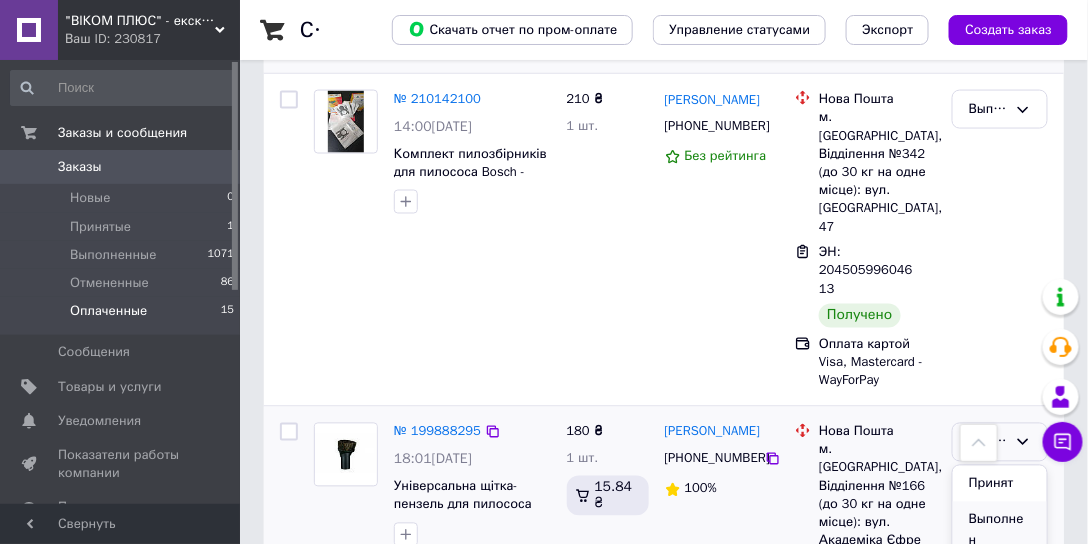 click on "Выполнен" at bounding box center [1000, 530] 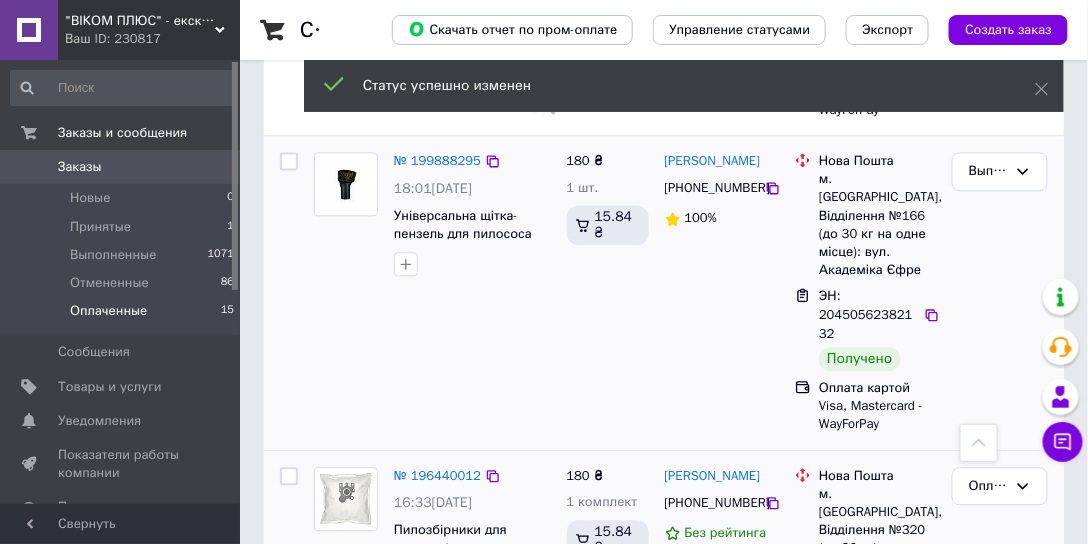 scroll, scrollTop: 1000, scrollLeft: 0, axis: vertical 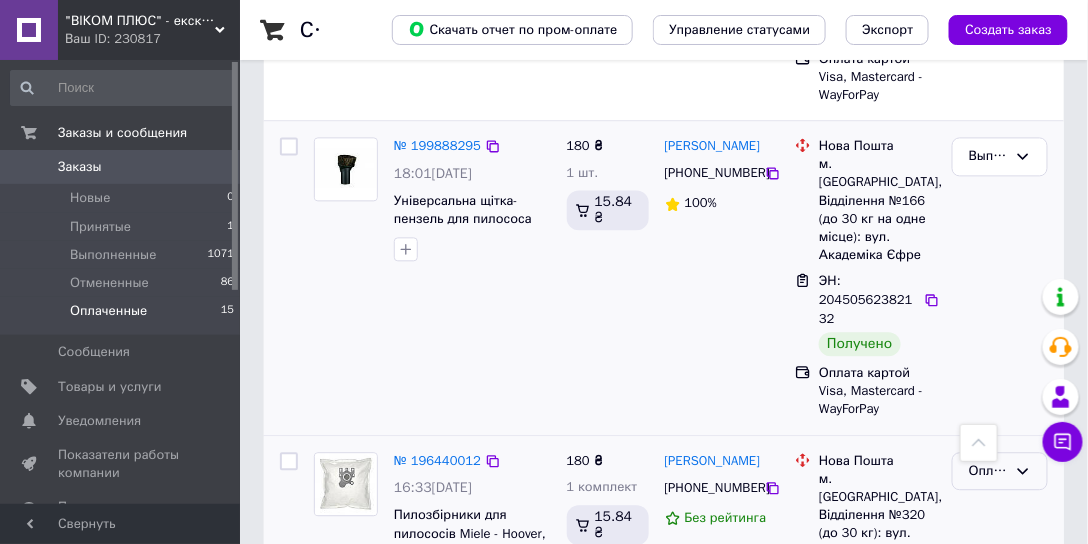 click 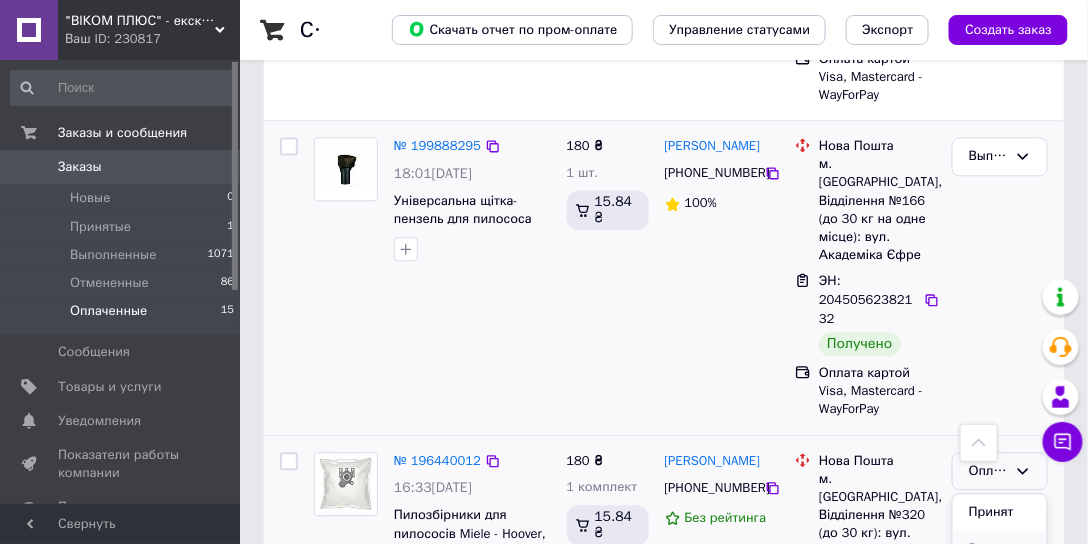 click on "Выполнен" at bounding box center (1000, 559) 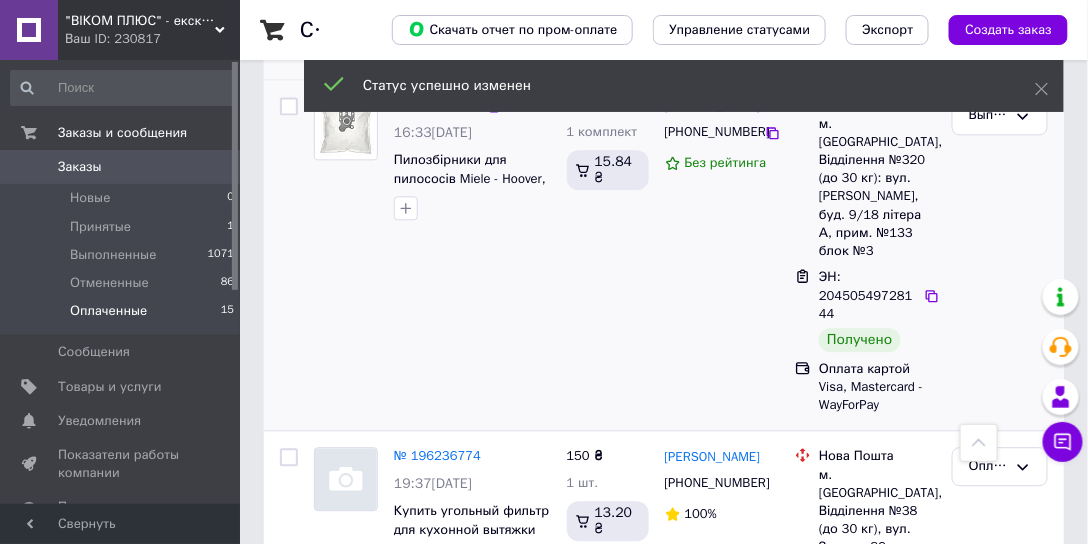 scroll, scrollTop: 1084, scrollLeft: 0, axis: vertical 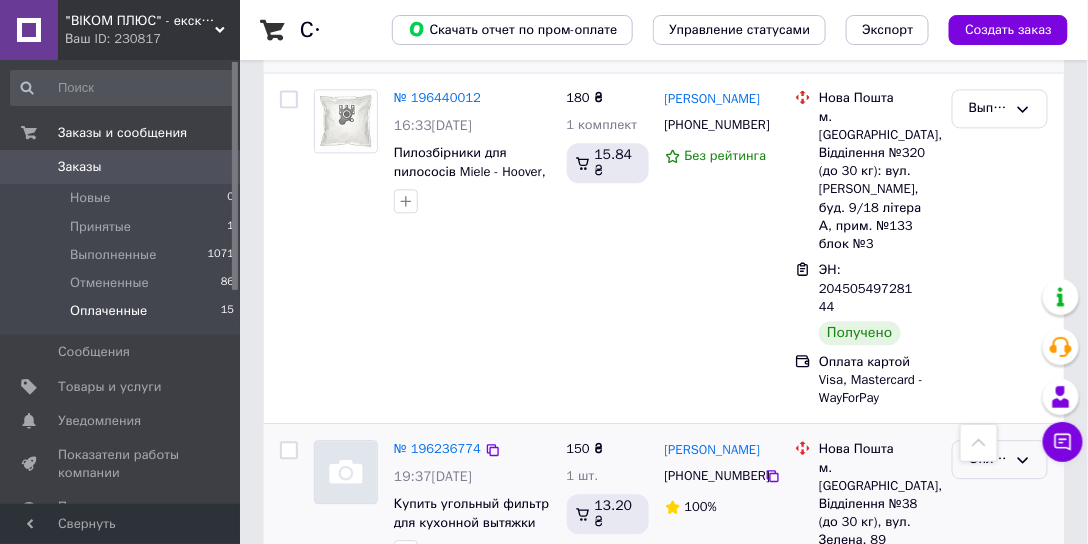 click 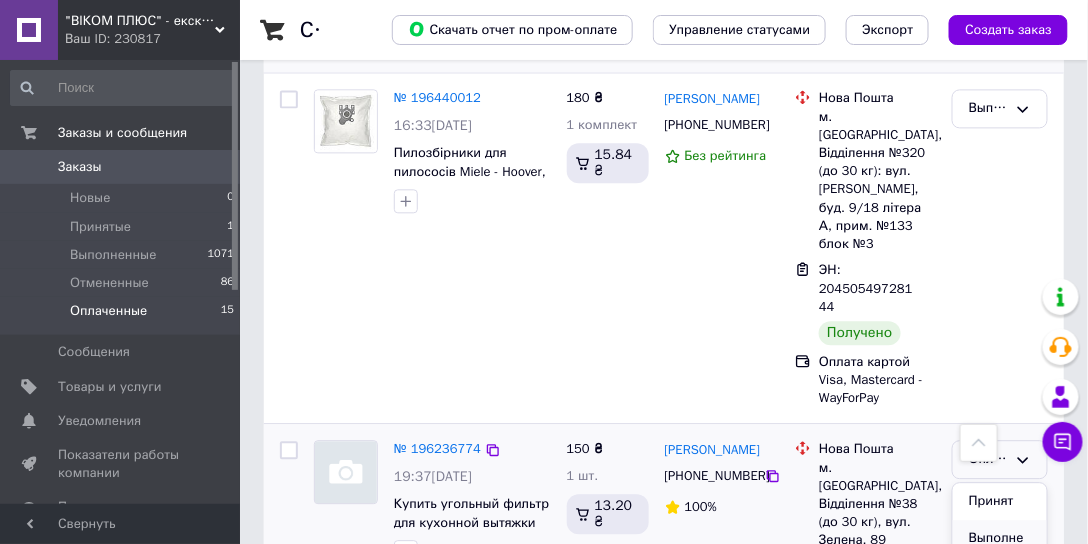 click on "Выполнен" at bounding box center [1000, 548] 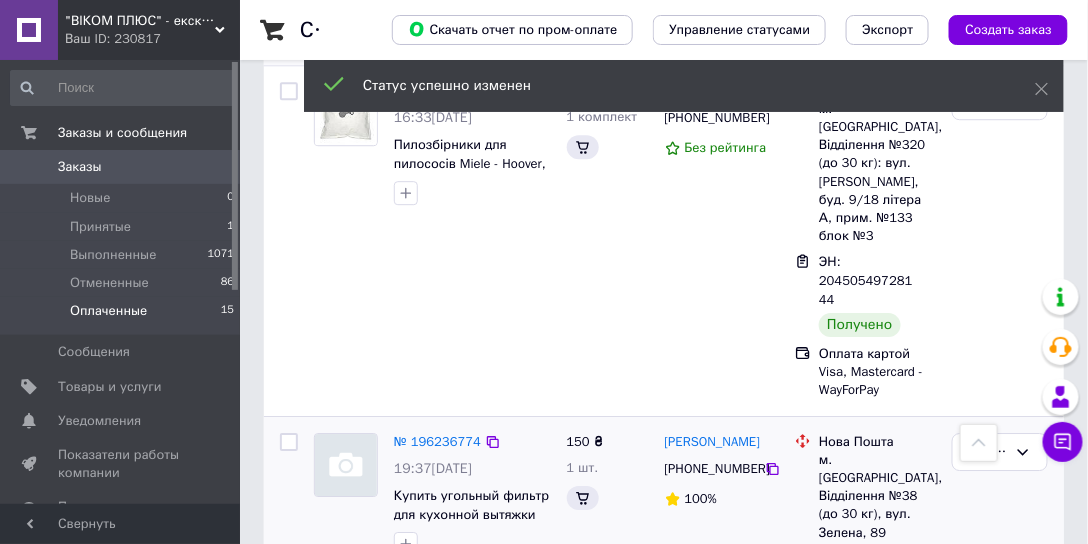 scroll, scrollTop: 1629, scrollLeft: 0, axis: vertical 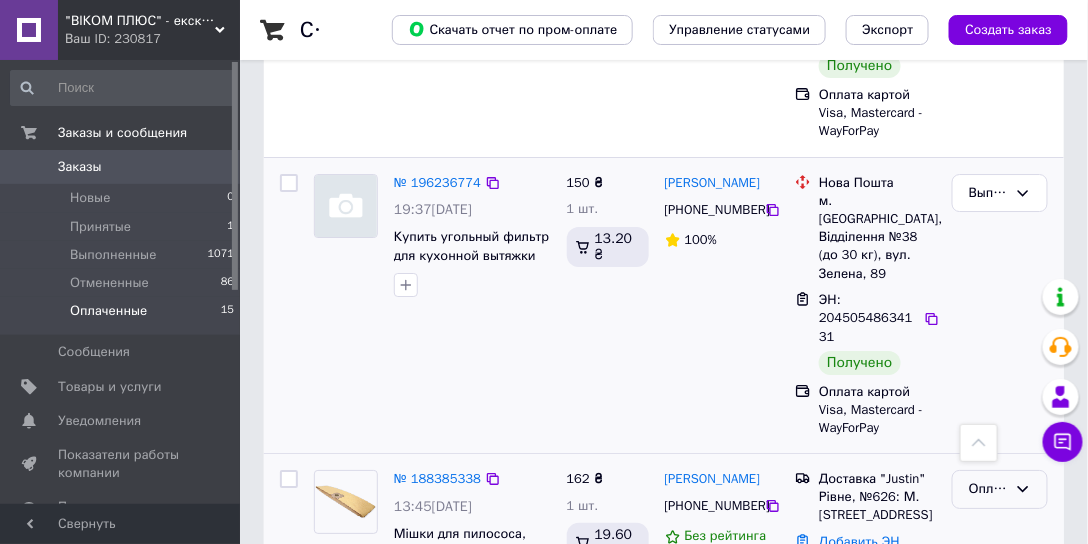 click 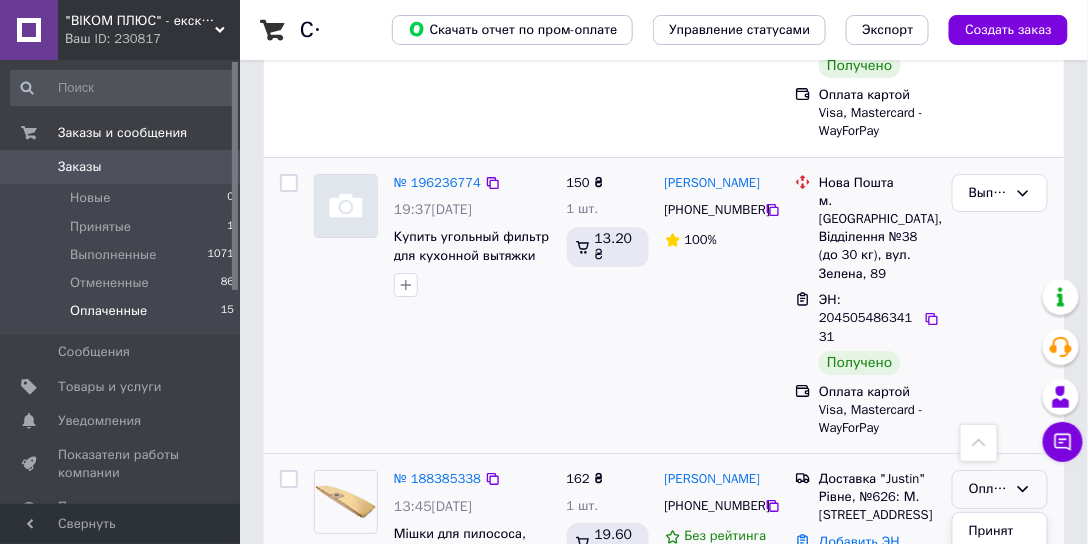 click on "Выполнен" at bounding box center [1000, 577] 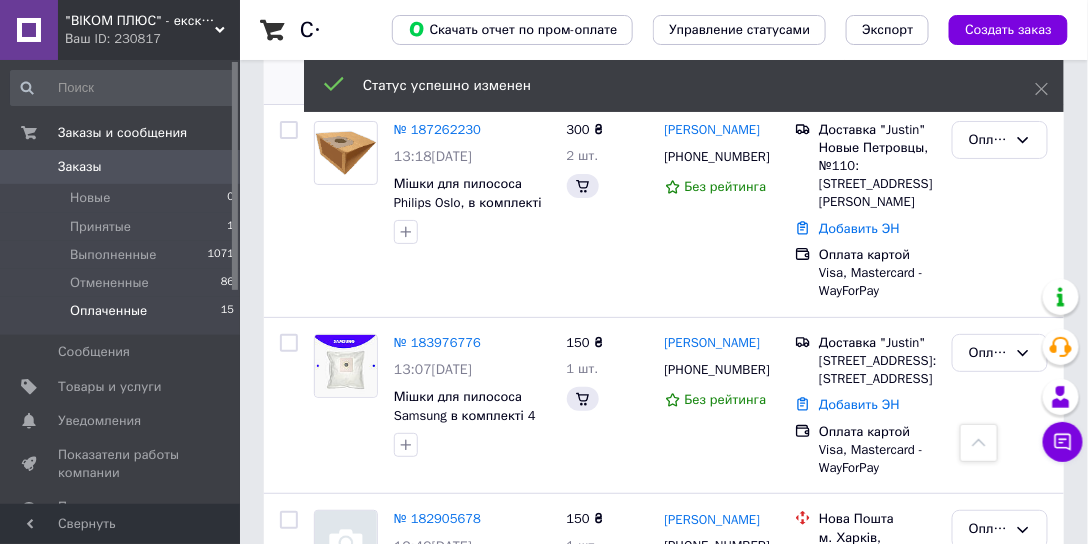 scroll, scrollTop: 1598, scrollLeft: 0, axis: vertical 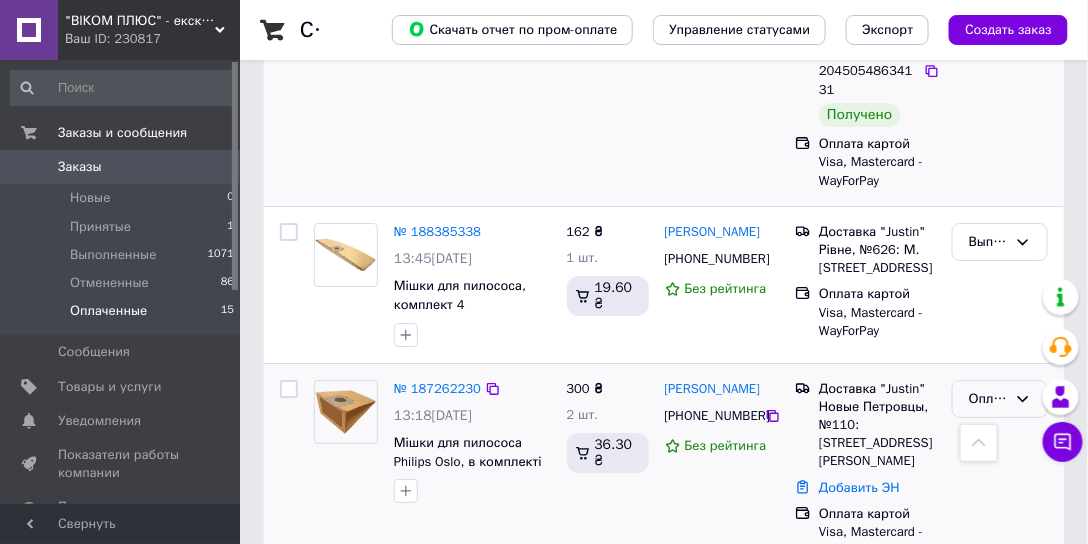click 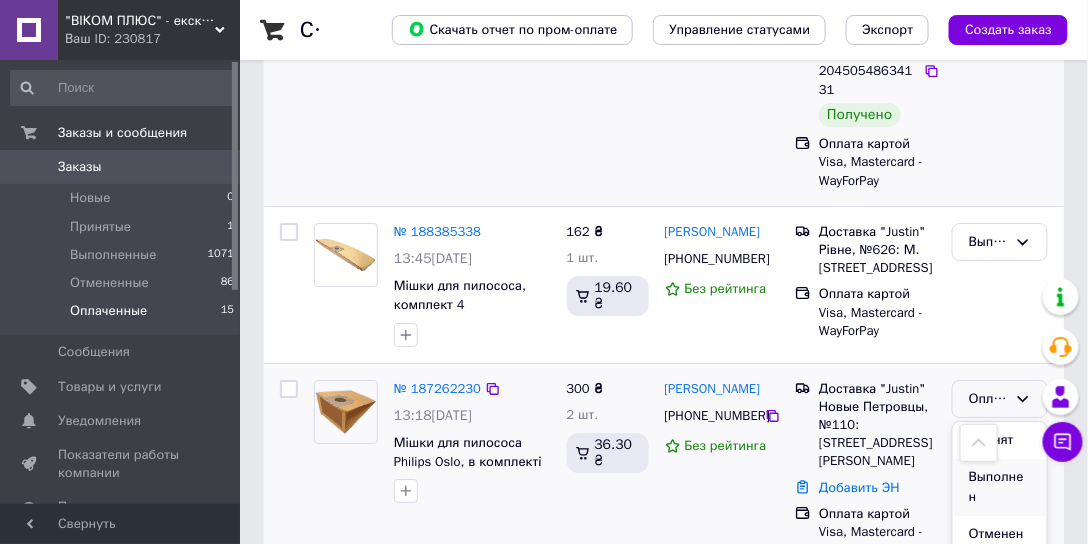 click on "Выполнен" at bounding box center (1000, 487) 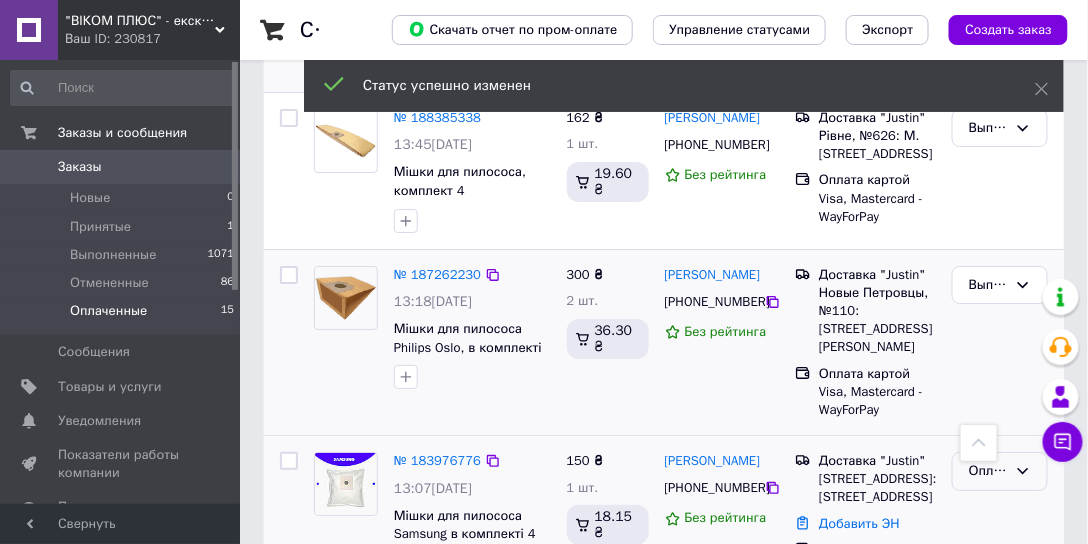 scroll, scrollTop: 1769, scrollLeft: 0, axis: vertical 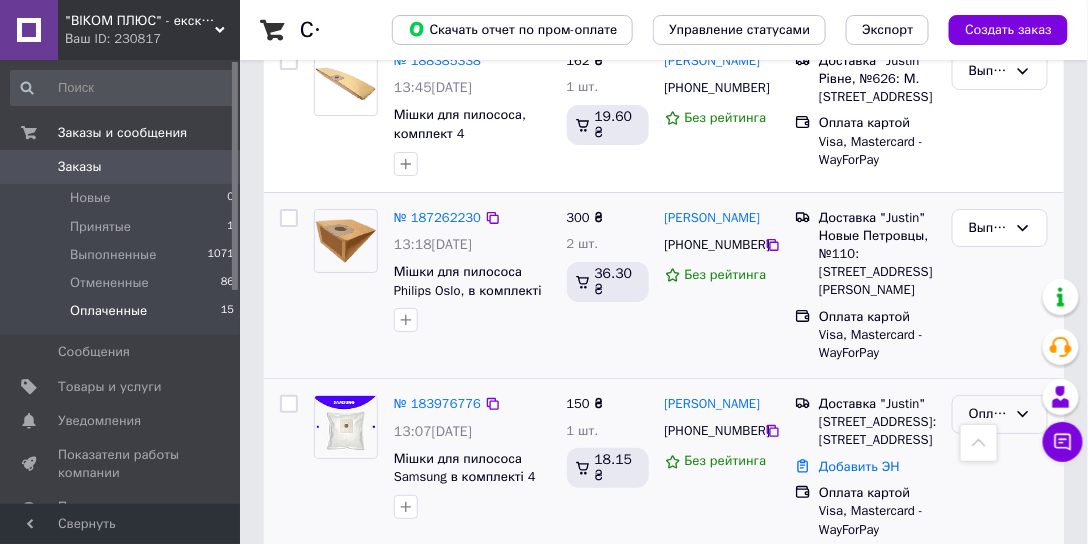 click 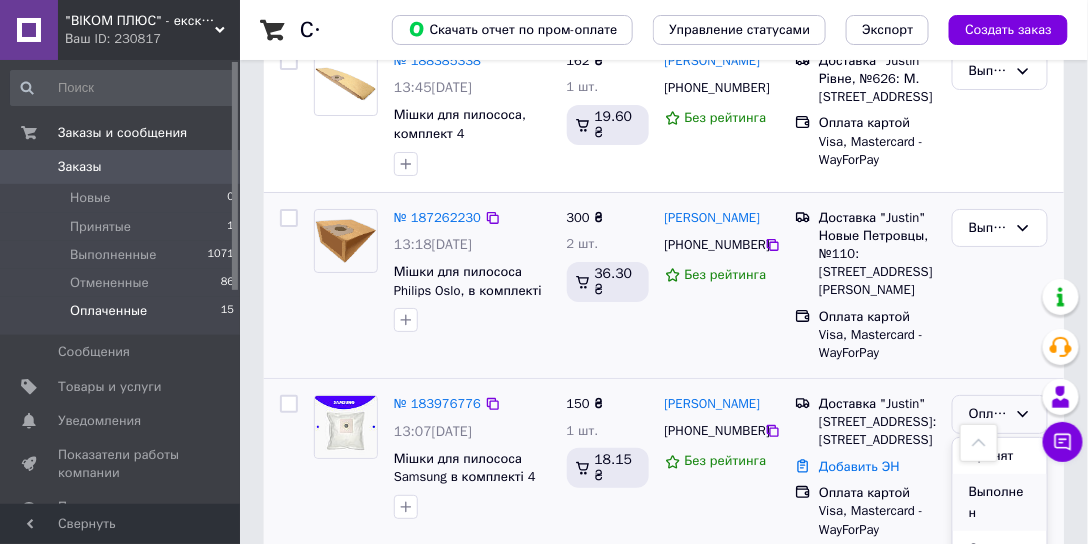 click on "Выполнен" at bounding box center (1000, 502) 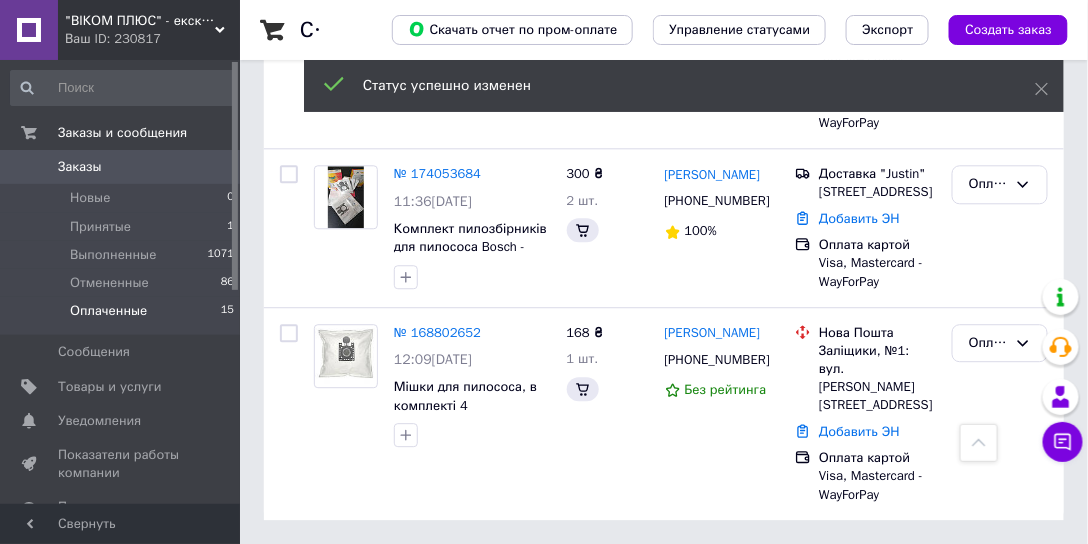 scroll, scrollTop: 477, scrollLeft: 0, axis: vertical 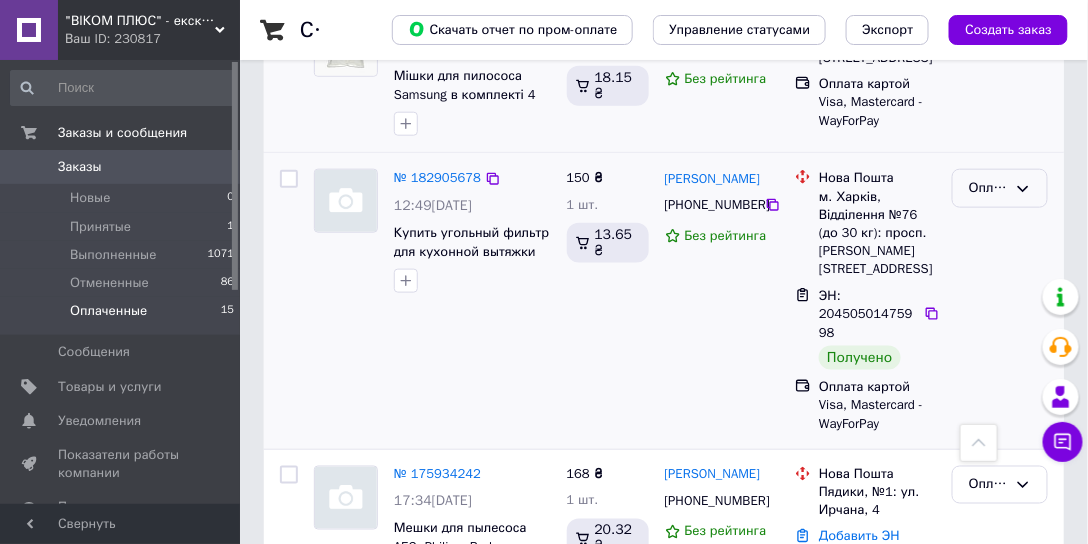 click 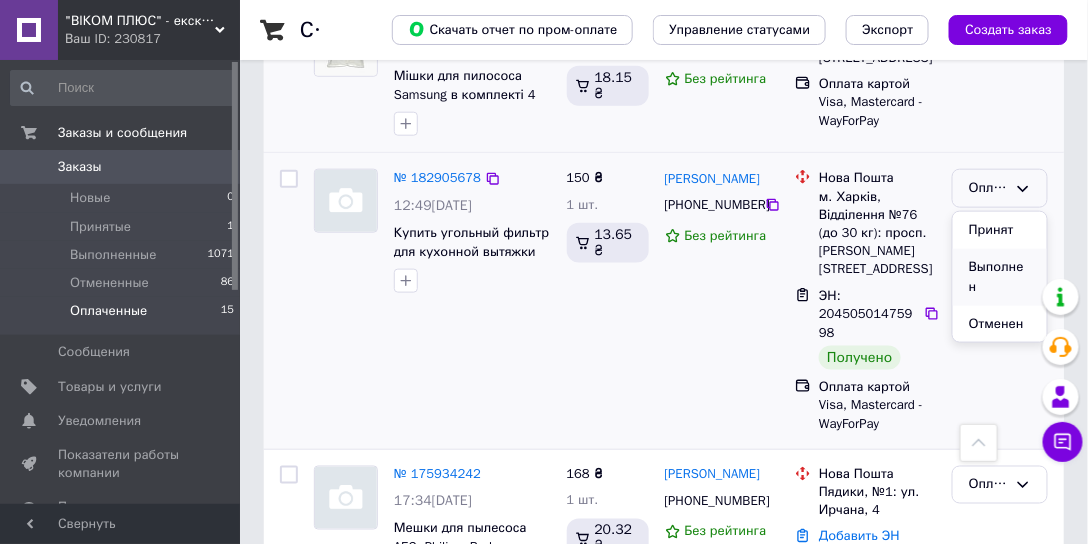 click on "Выполнен" at bounding box center [1000, 277] 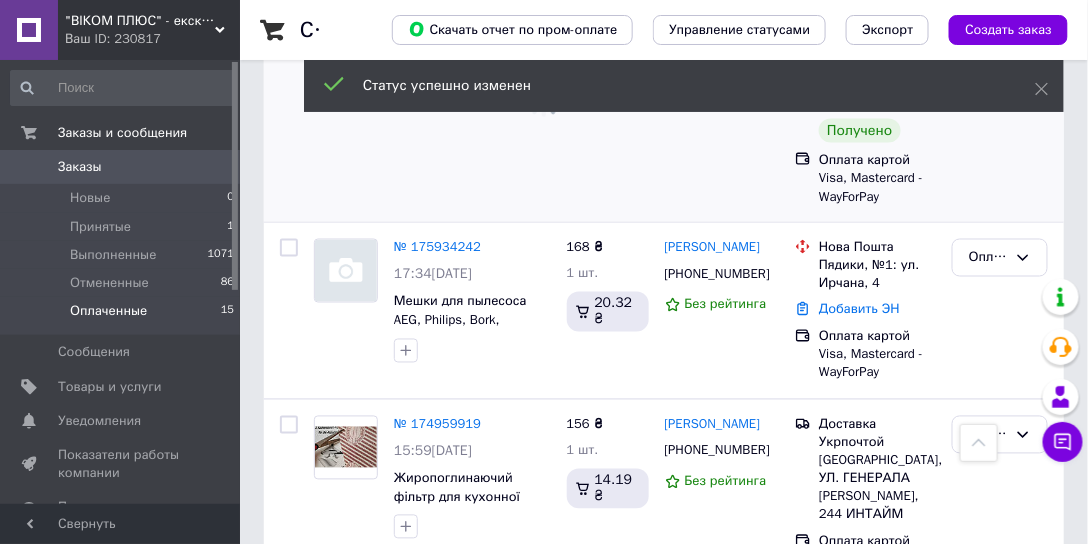 scroll, scrollTop: 705, scrollLeft: 0, axis: vertical 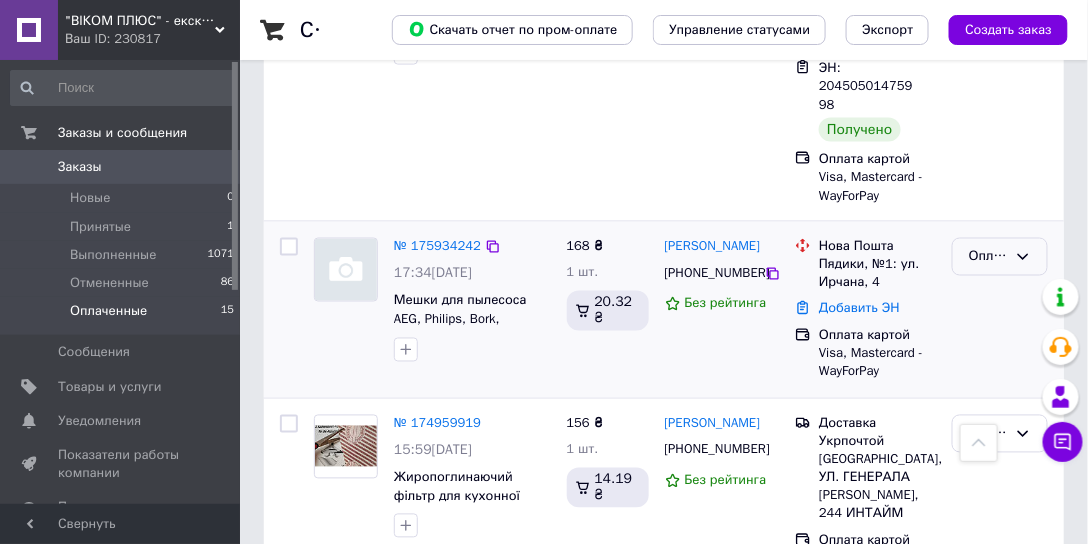 click 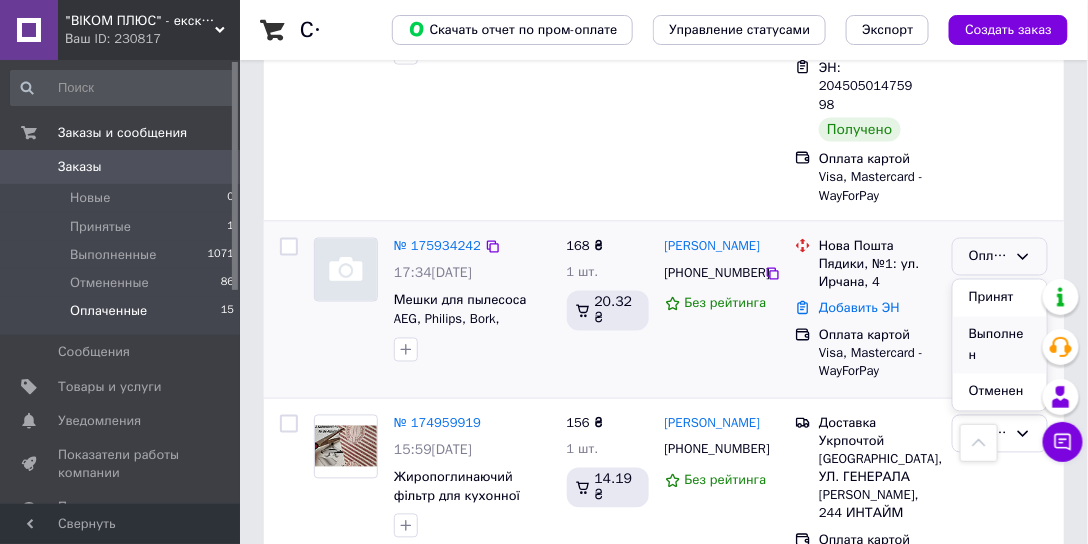 click on "Выполнен" at bounding box center (1000, 345) 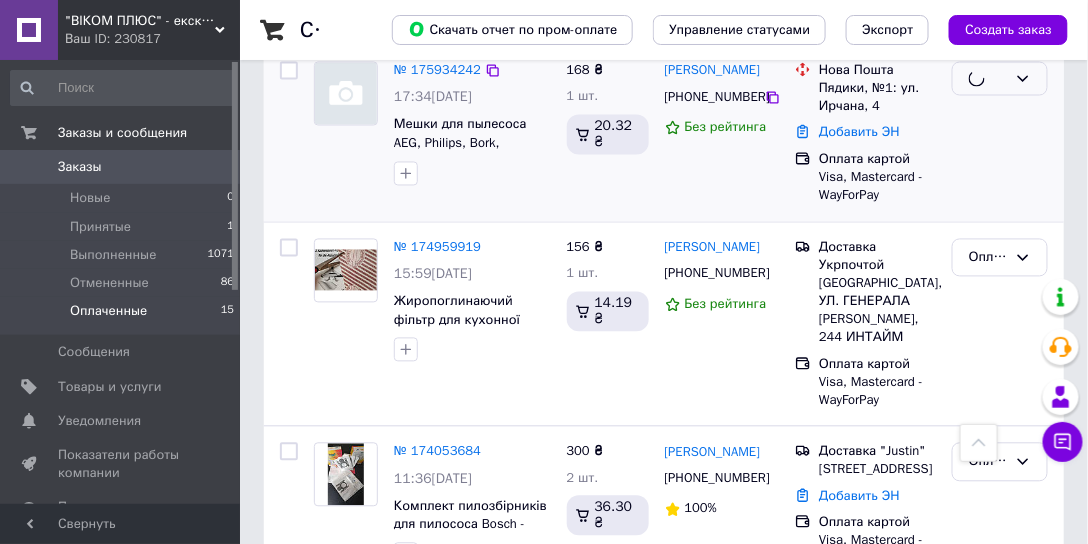 scroll, scrollTop: 934, scrollLeft: 0, axis: vertical 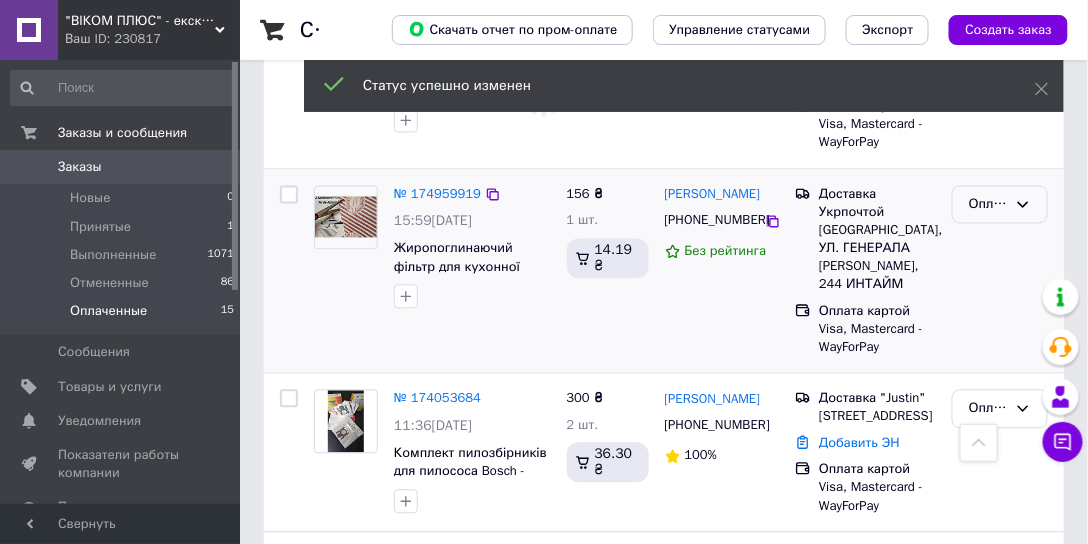click 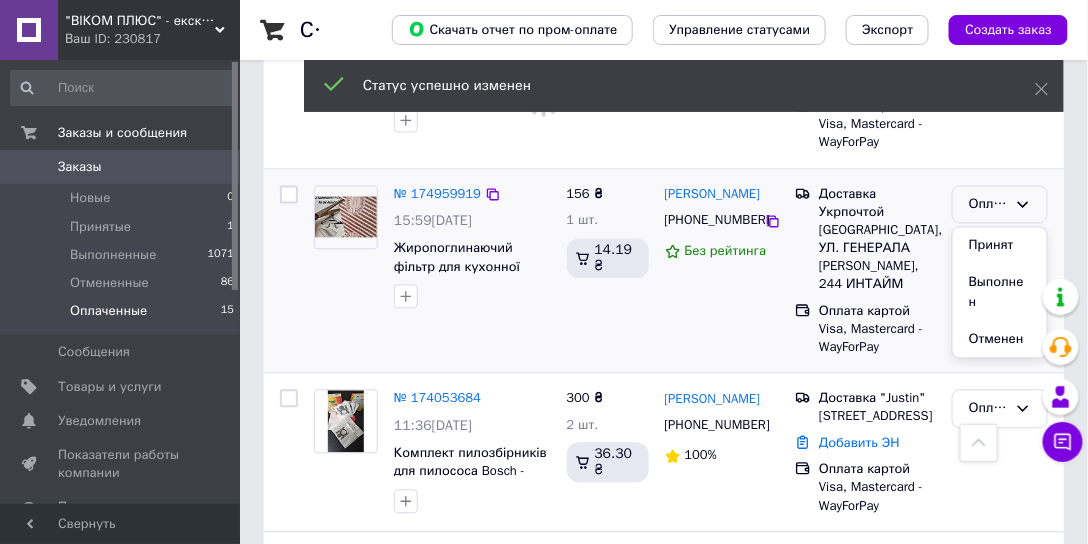 scroll, scrollTop: 1102, scrollLeft: 0, axis: vertical 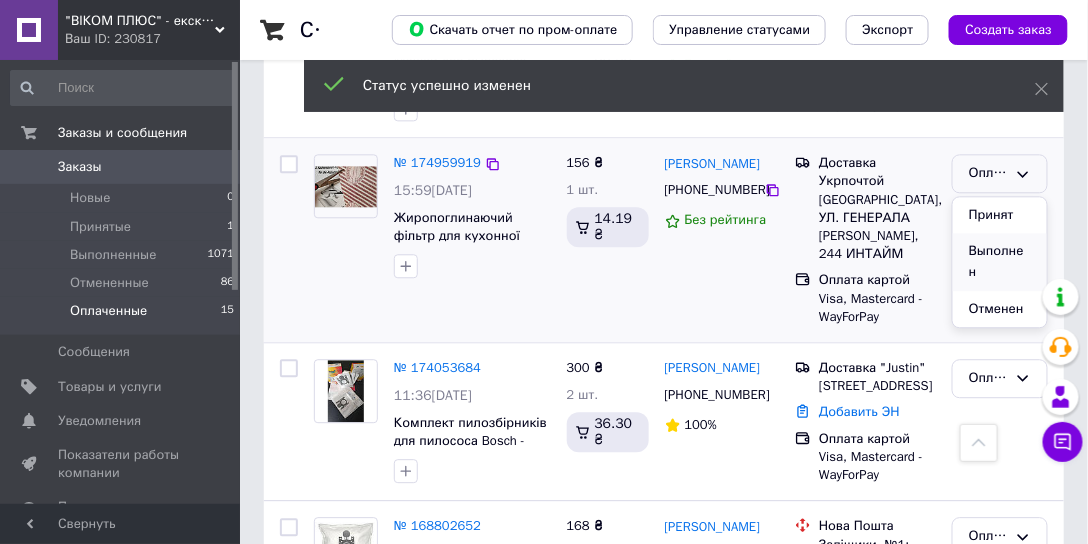 click on "Выполнен" at bounding box center (1000, 261) 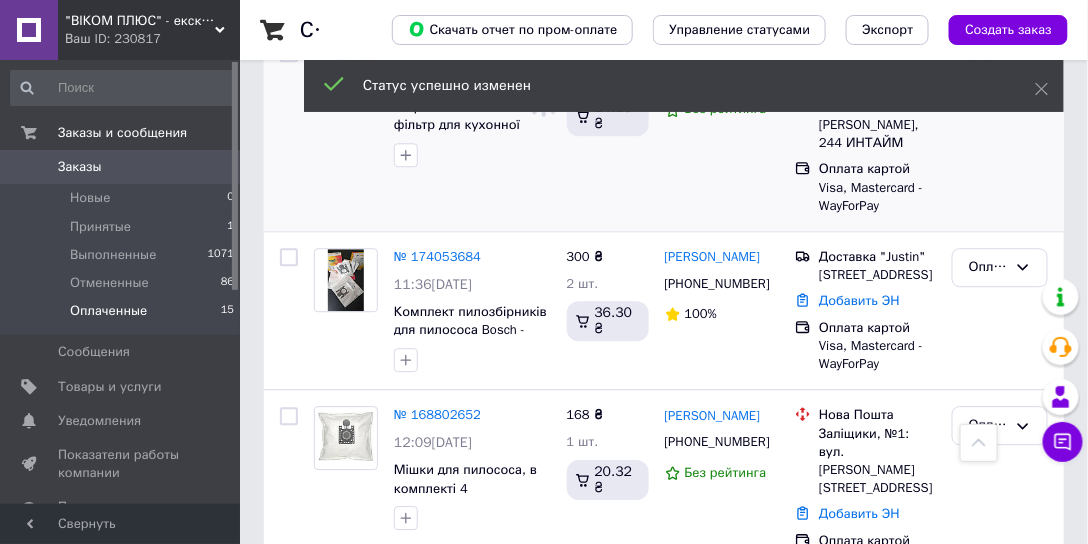 scroll, scrollTop: 1246, scrollLeft: 0, axis: vertical 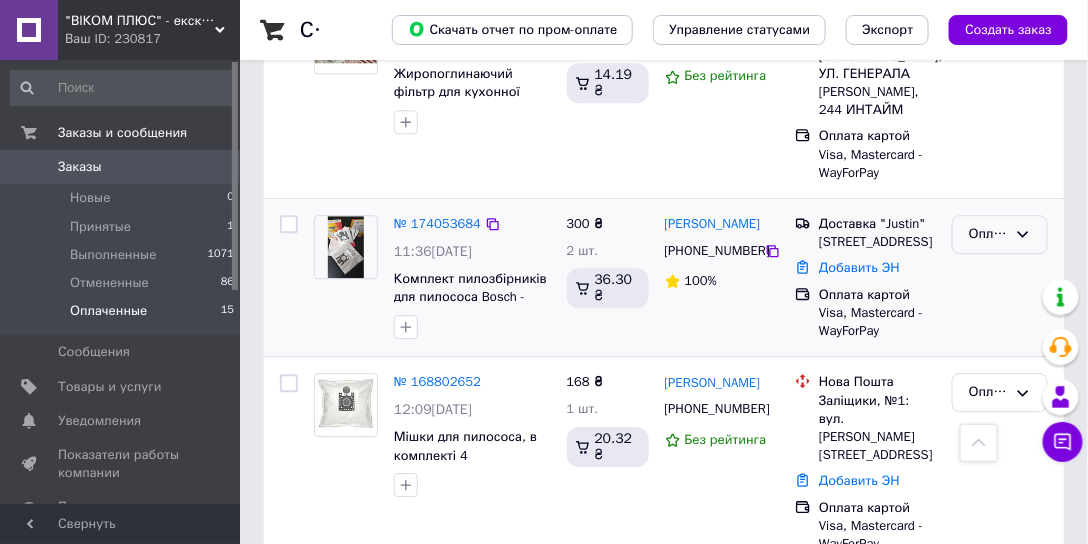 click 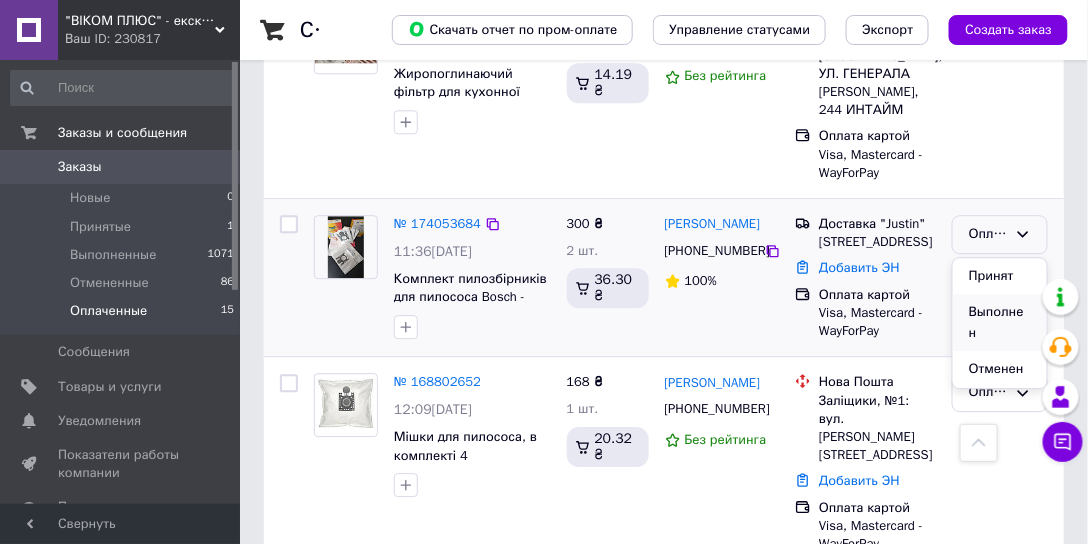 click on "Выполнен" at bounding box center (1000, 322) 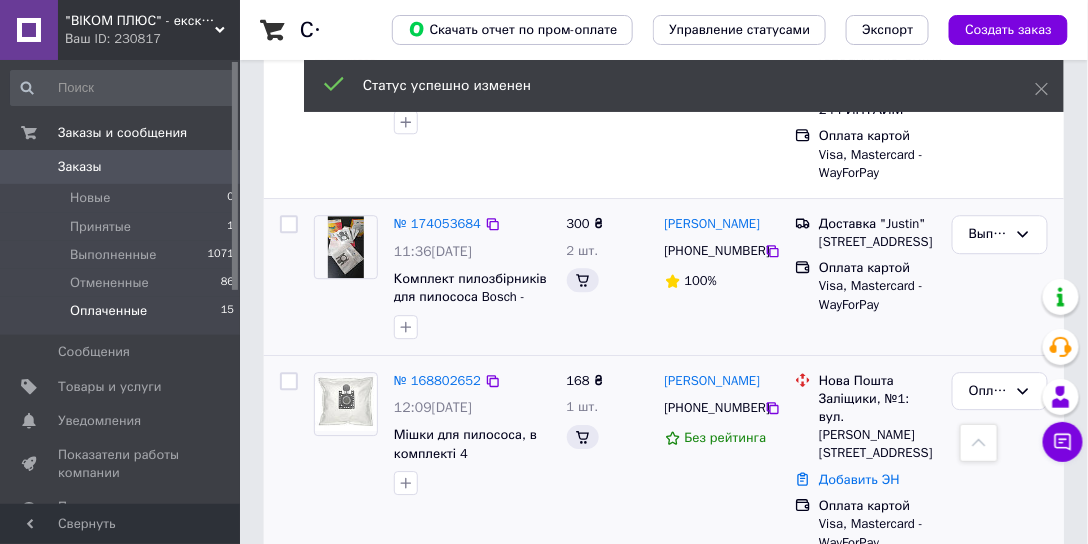 scroll, scrollTop: 1226, scrollLeft: 0, axis: vertical 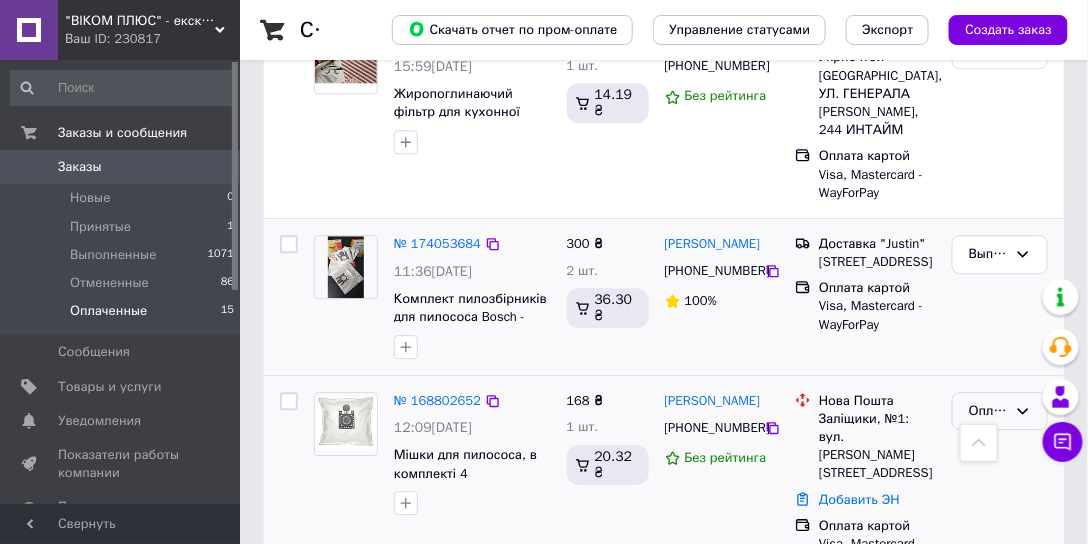 click 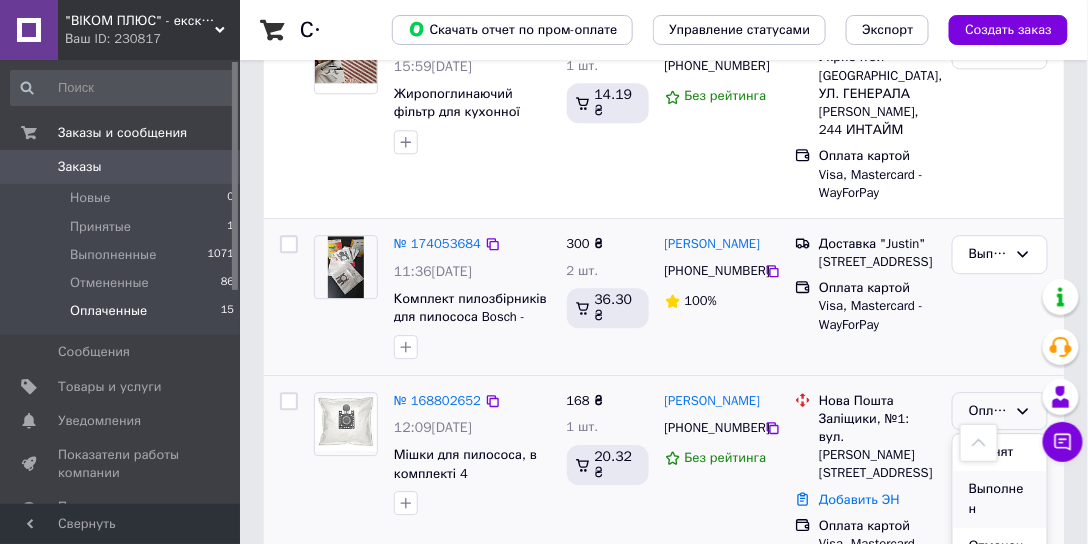 click on "Выполнен" at bounding box center (1000, 499) 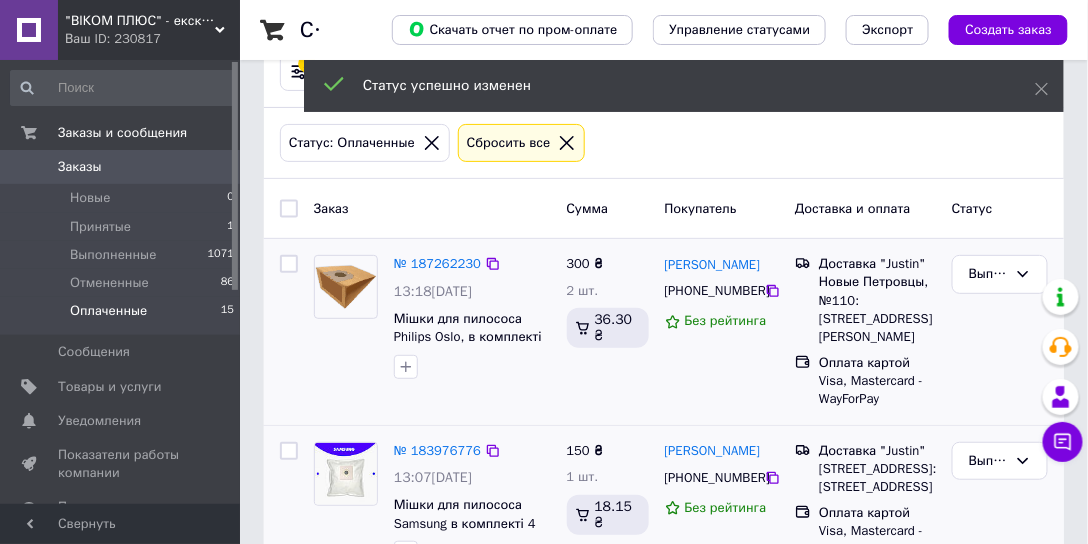 scroll, scrollTop: 0, scrollLeft: 0, axis: both 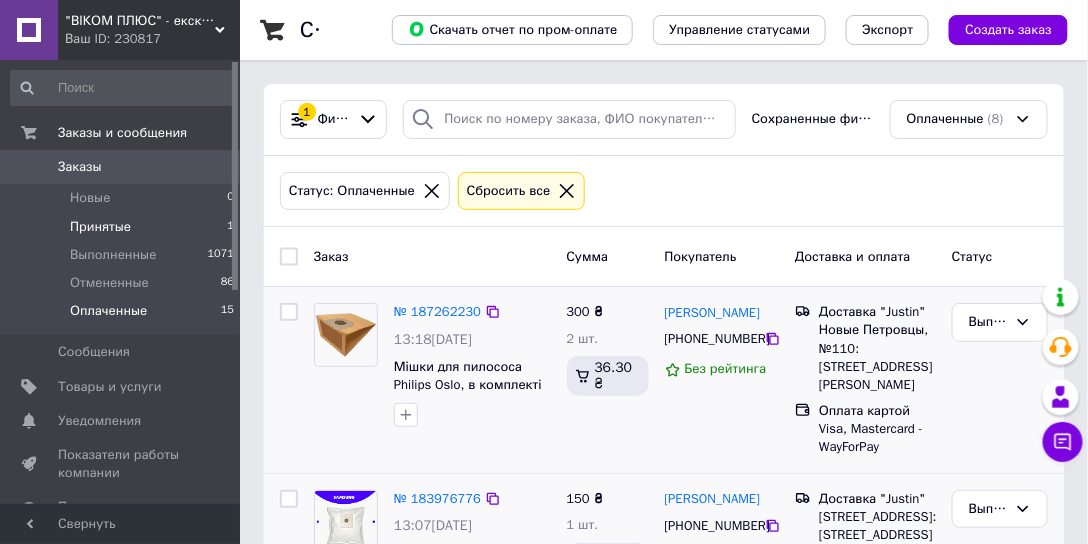 click on "Принятые 1" at bounding box center [123, 227] 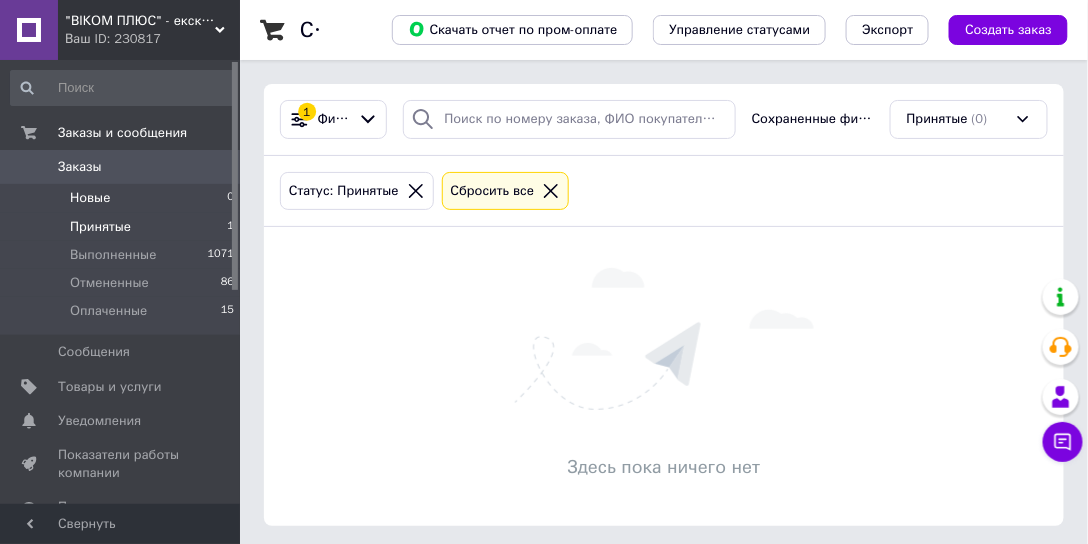 click on "Новые 0" at bounding box center [123, 198] 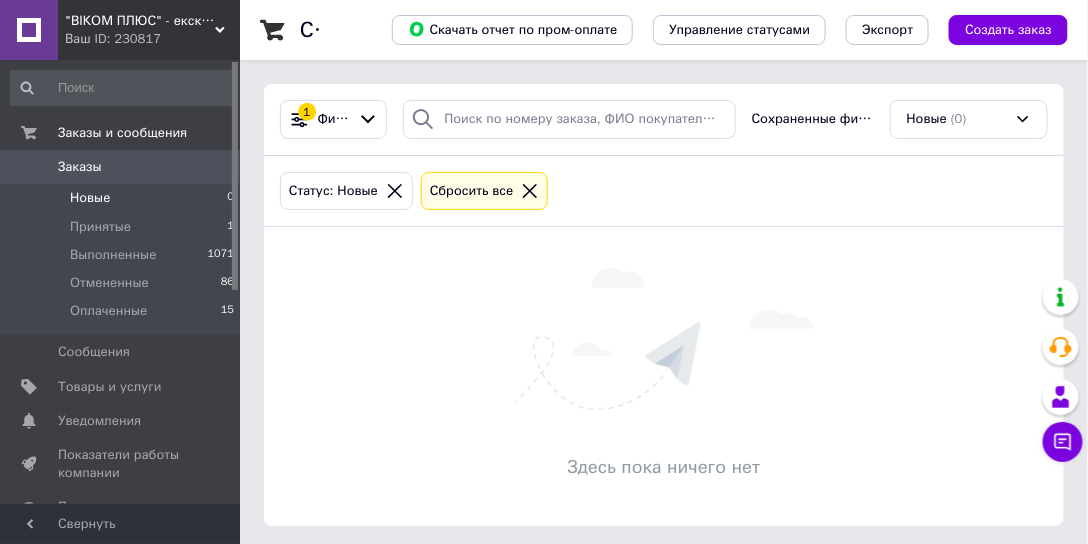 click on "1 Фильтры Сохраненные фильтры: Новые (0) Статус: Новые Сбросить все Здесь пока ничего нет" at bounding box center [664, 305] 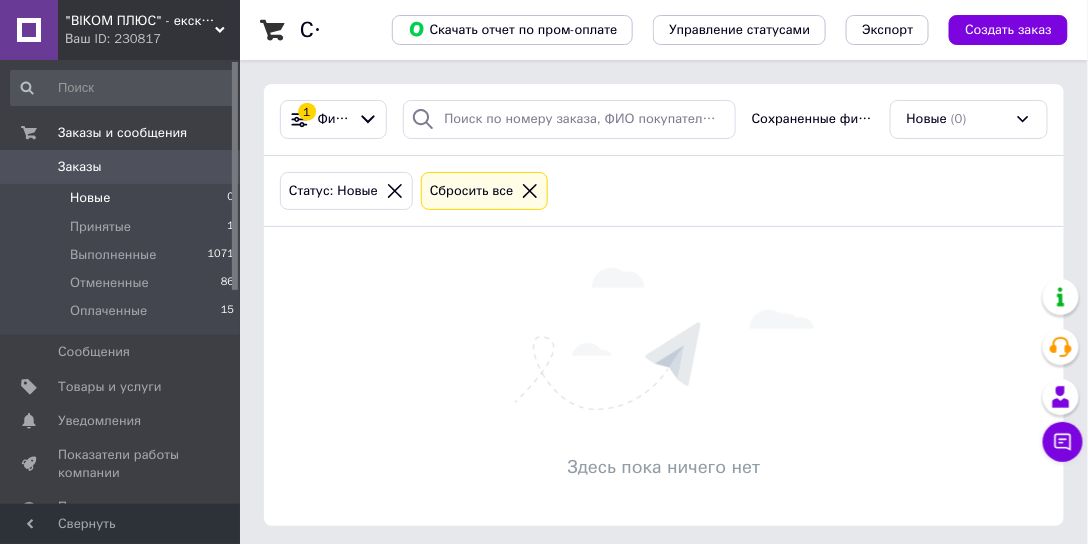 click on "Скачать отчет по пром-оплате Управление статусами Экспорт Создать заказ" at bounding box center [710, 30] 